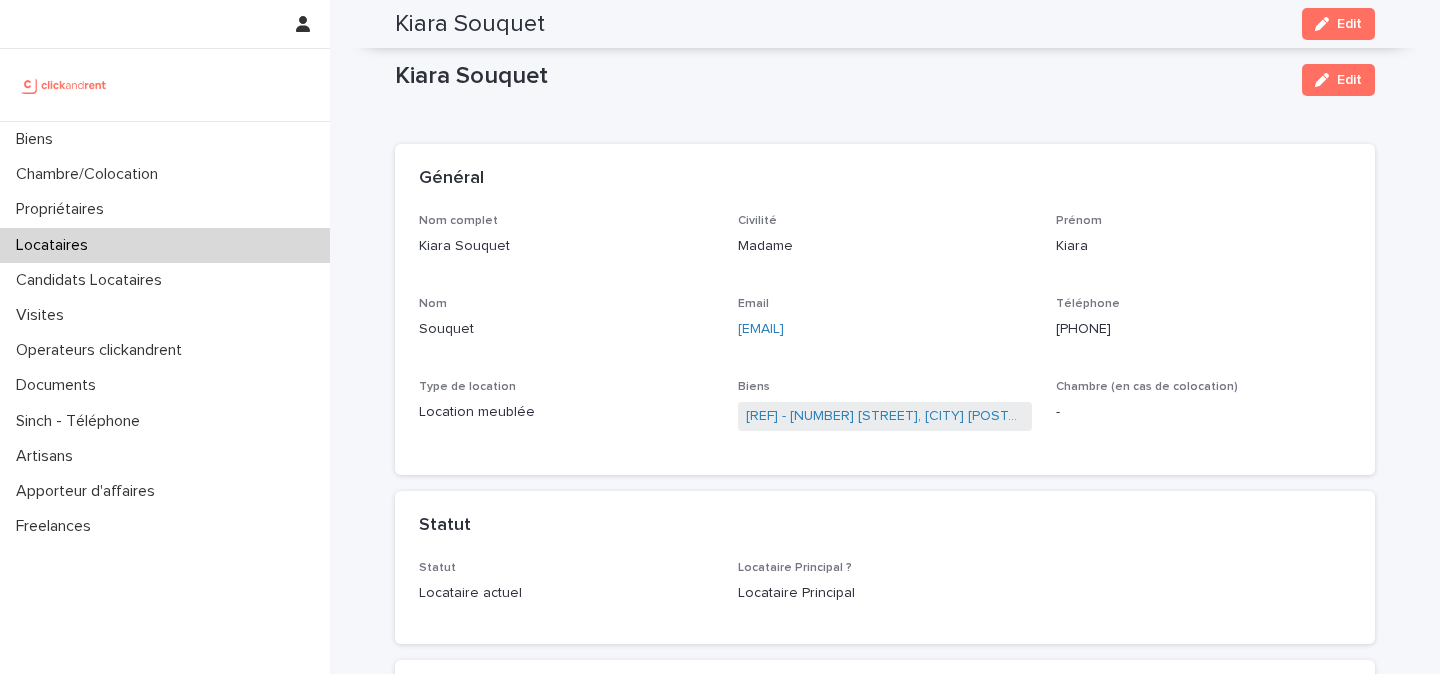 scroll, scrollTop: 0, scrollLeft: 0, axis: both 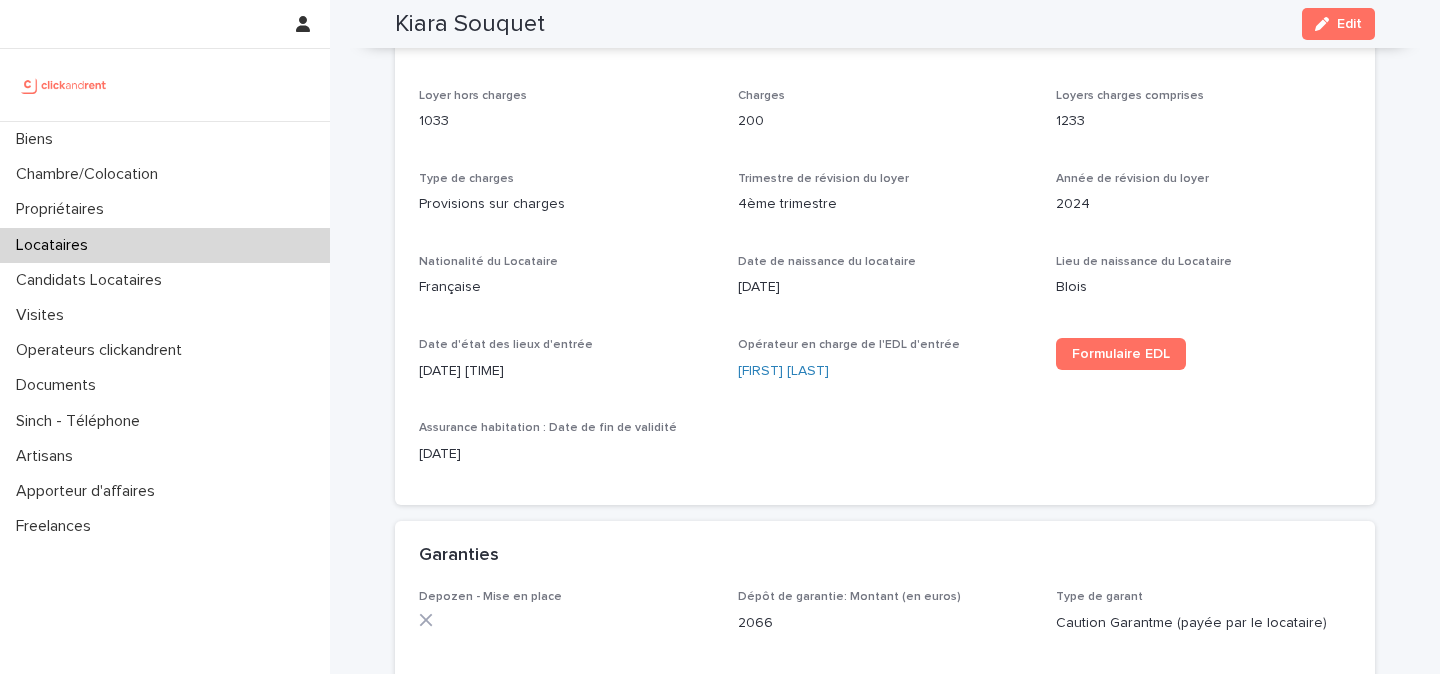 click at bounding box center [64, 85] 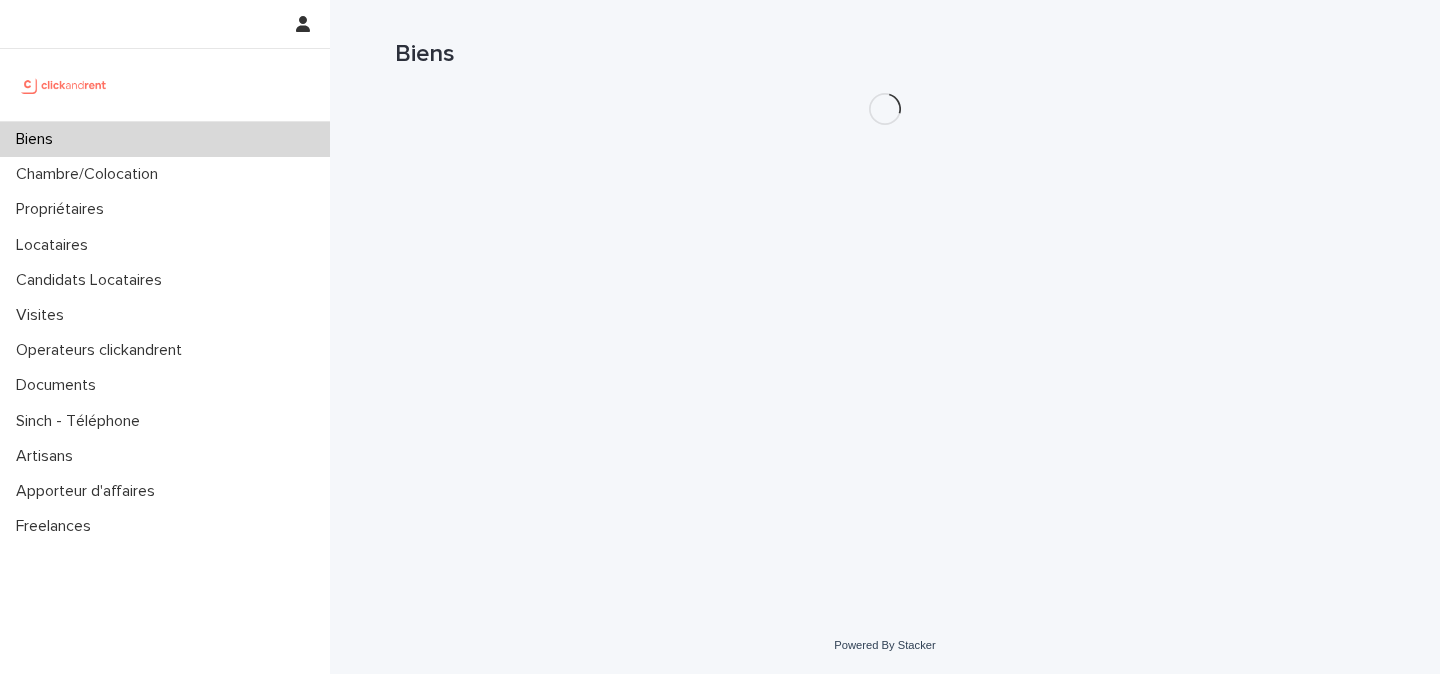 scroll, scrollTop: 0, scrollLeft: 0, axis: both 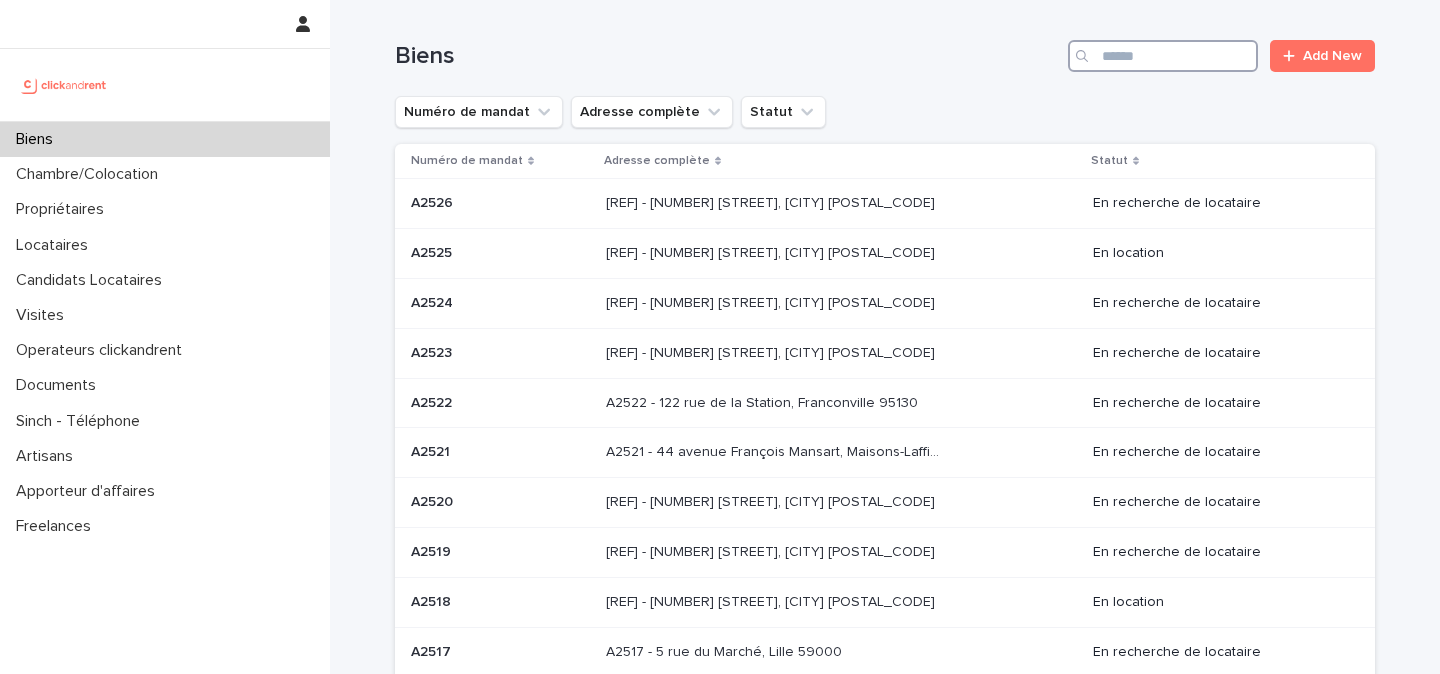 click at bounding box center [1163, 56] 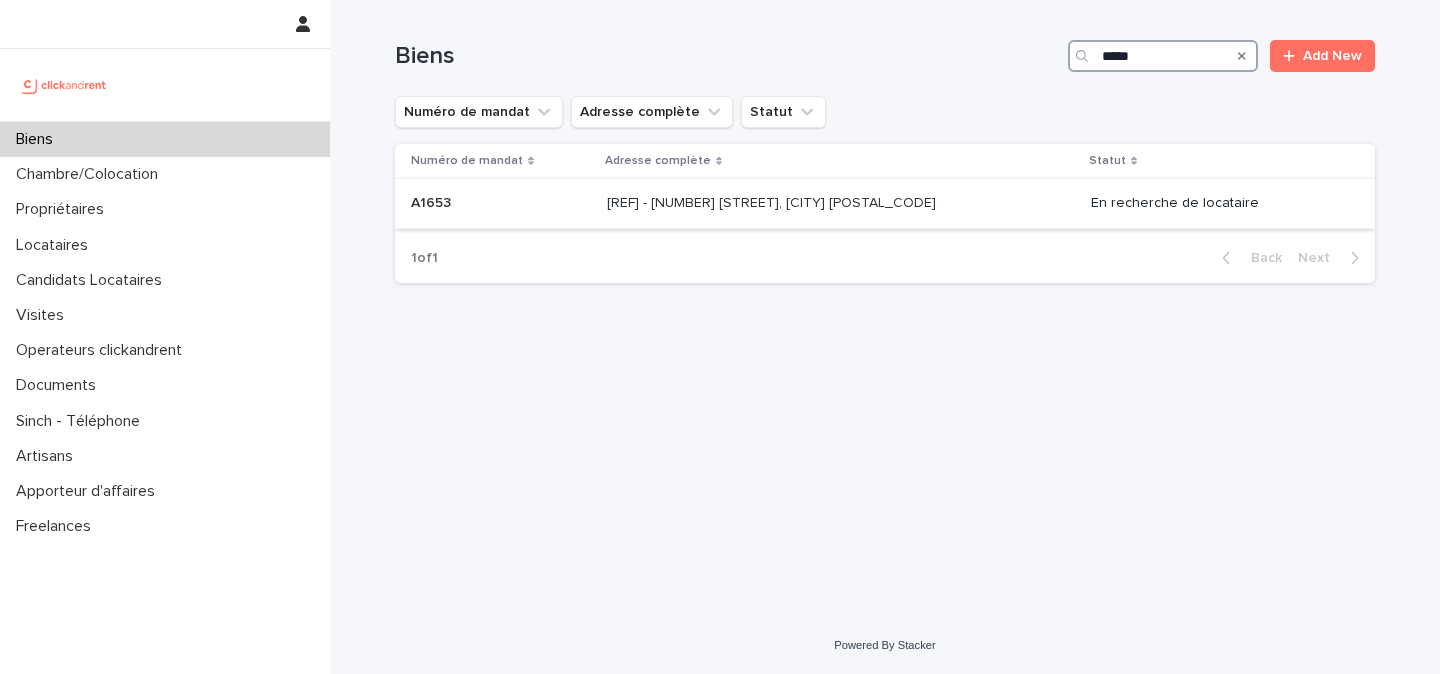 type on "*****" 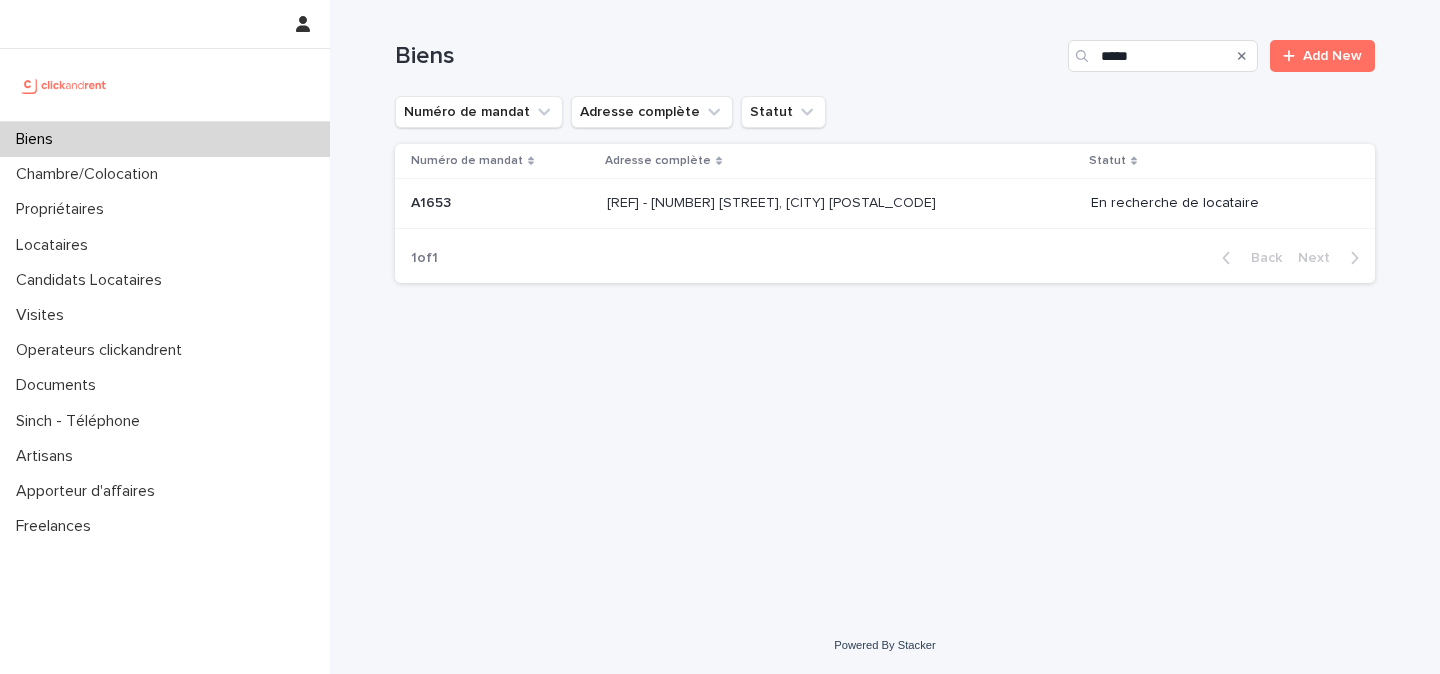 click on "[REF] - [NUMBER] [STREET], [CITY] [POSTAL_CODE]" at bounding box center (773, 201) 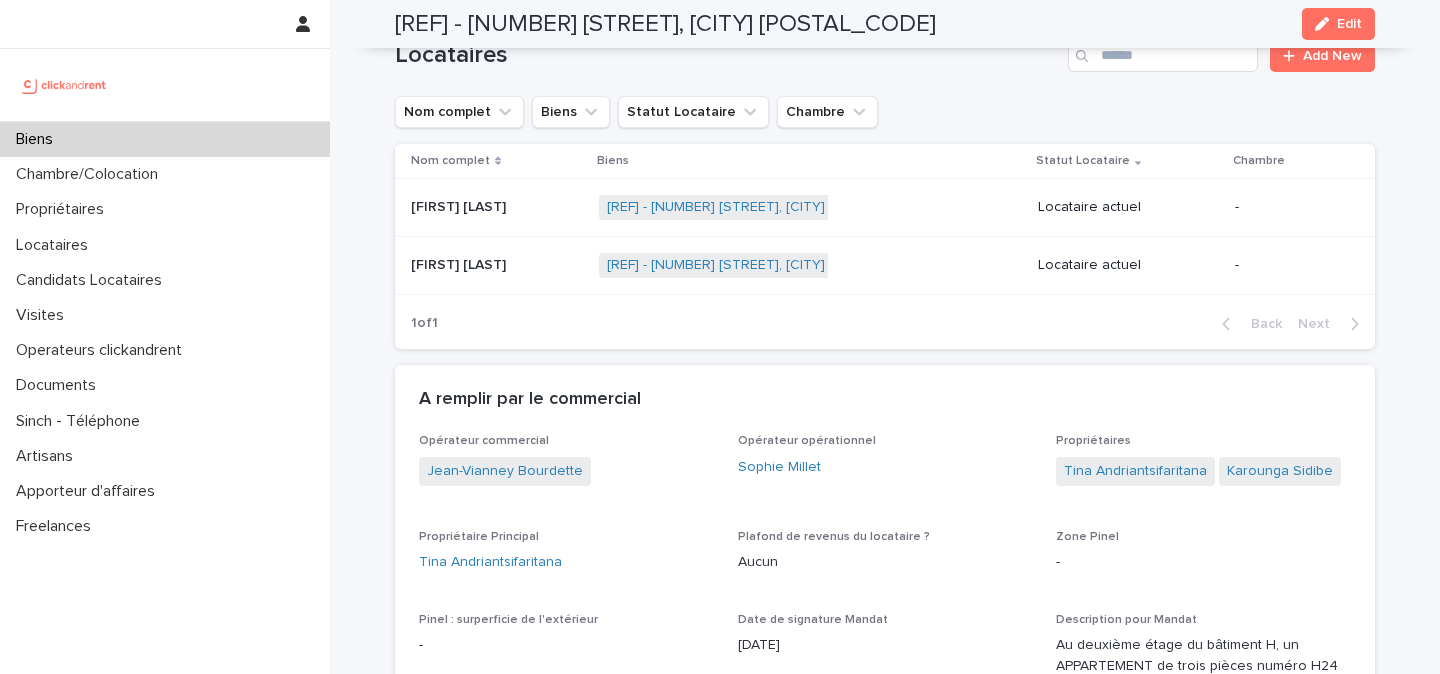 scroll, scrollTop: 1125, scrollLeft: 0, axis: vertical 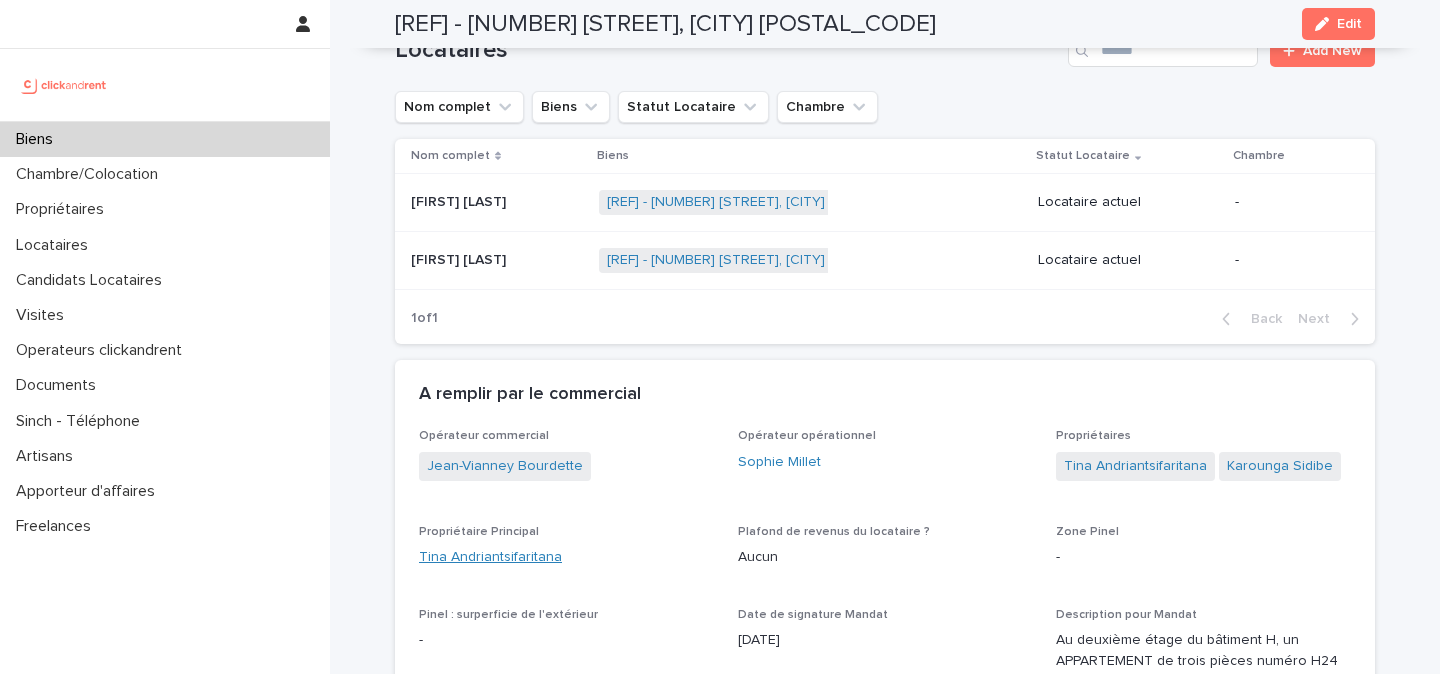 click on "Tina Andriantsifaritana" at bounding box center (490, 557) 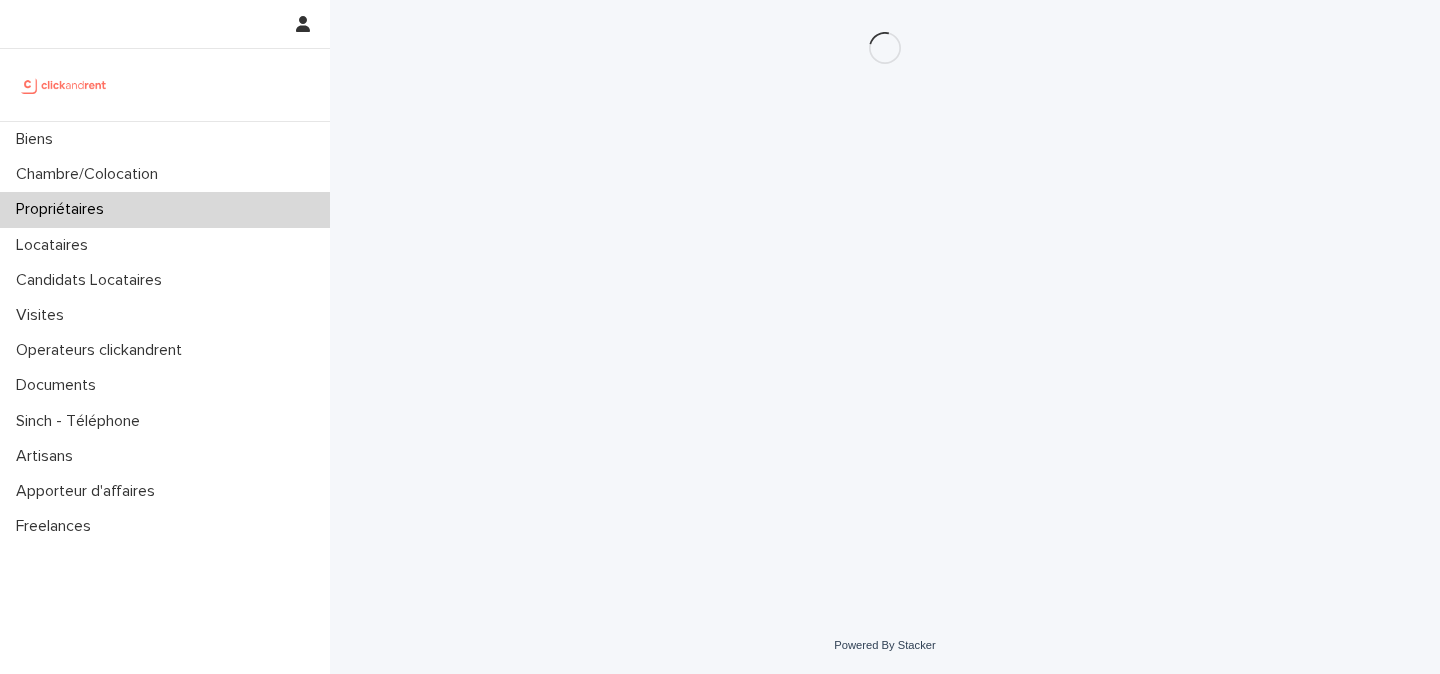scroll, scrollTop: 0, scrollLeft: 0, axis: both 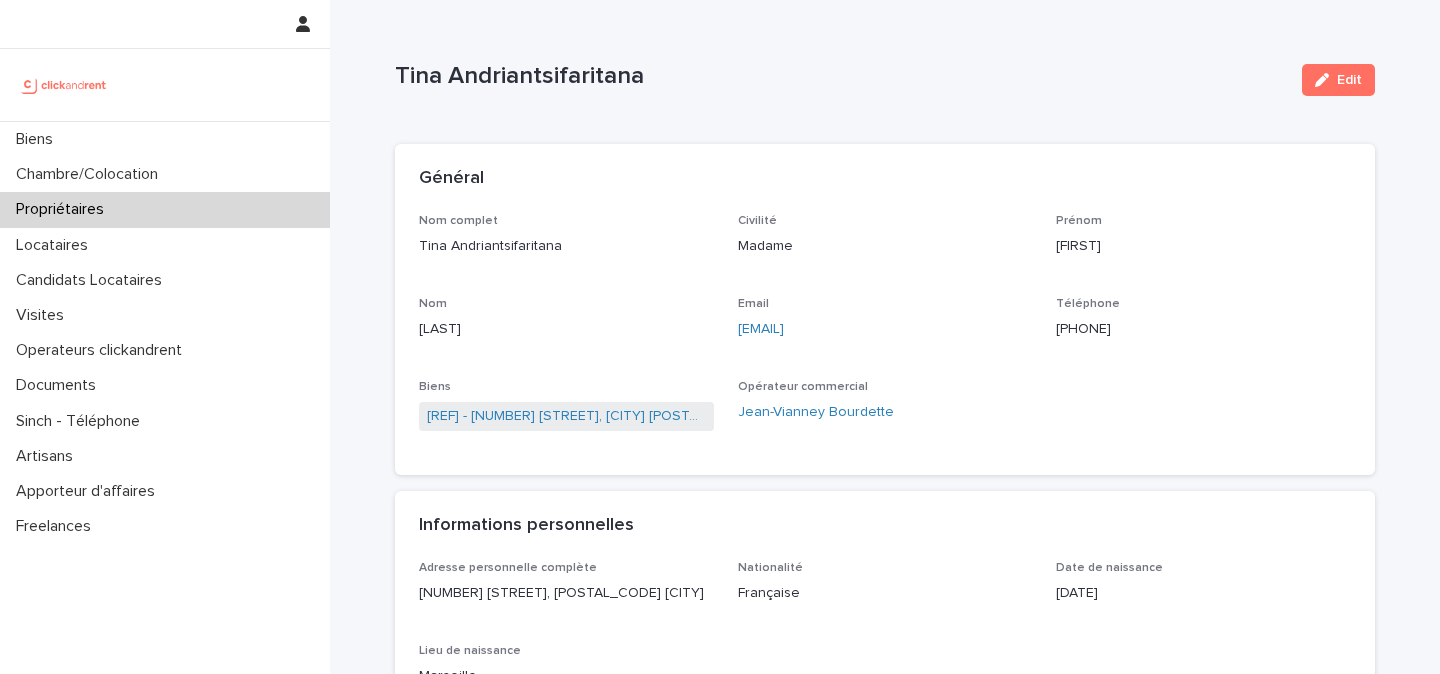click on "[PHONE]" at bounding box center [1203, 329] 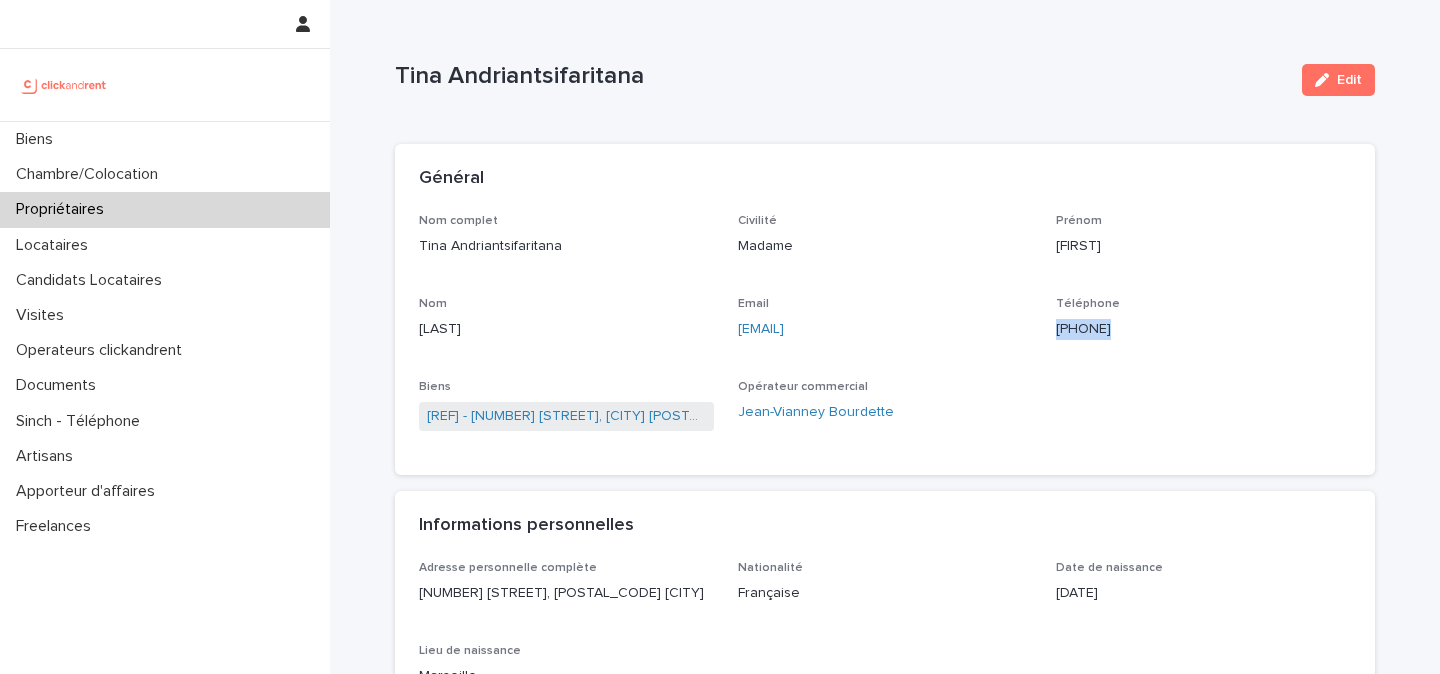click on "[PHONE]" at bounding box center [1203, 329] 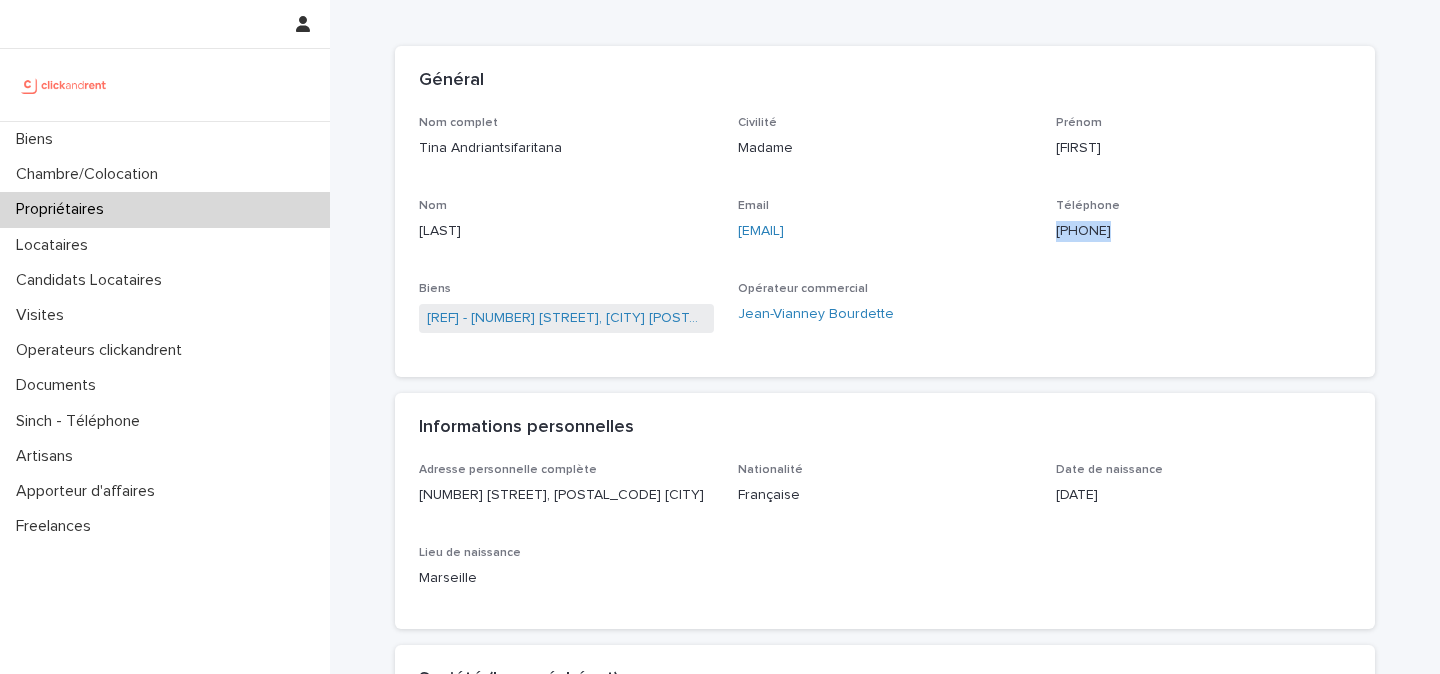 scroll, scrollTop: 101, scrollLeft: 0, axis: vertical 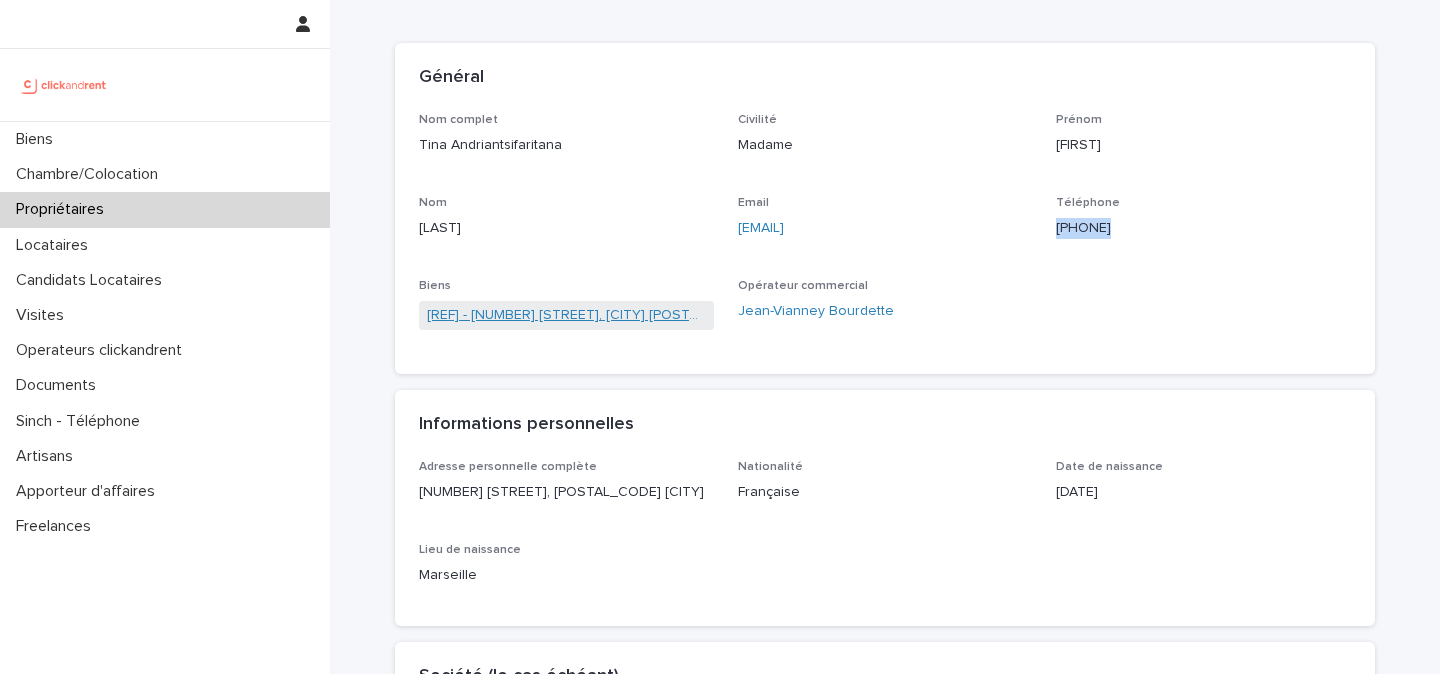 click on "[REF] - [NUMBER] [STREET], [CITY] [POSTAL_CODE]" at bounding box center [566, 315] 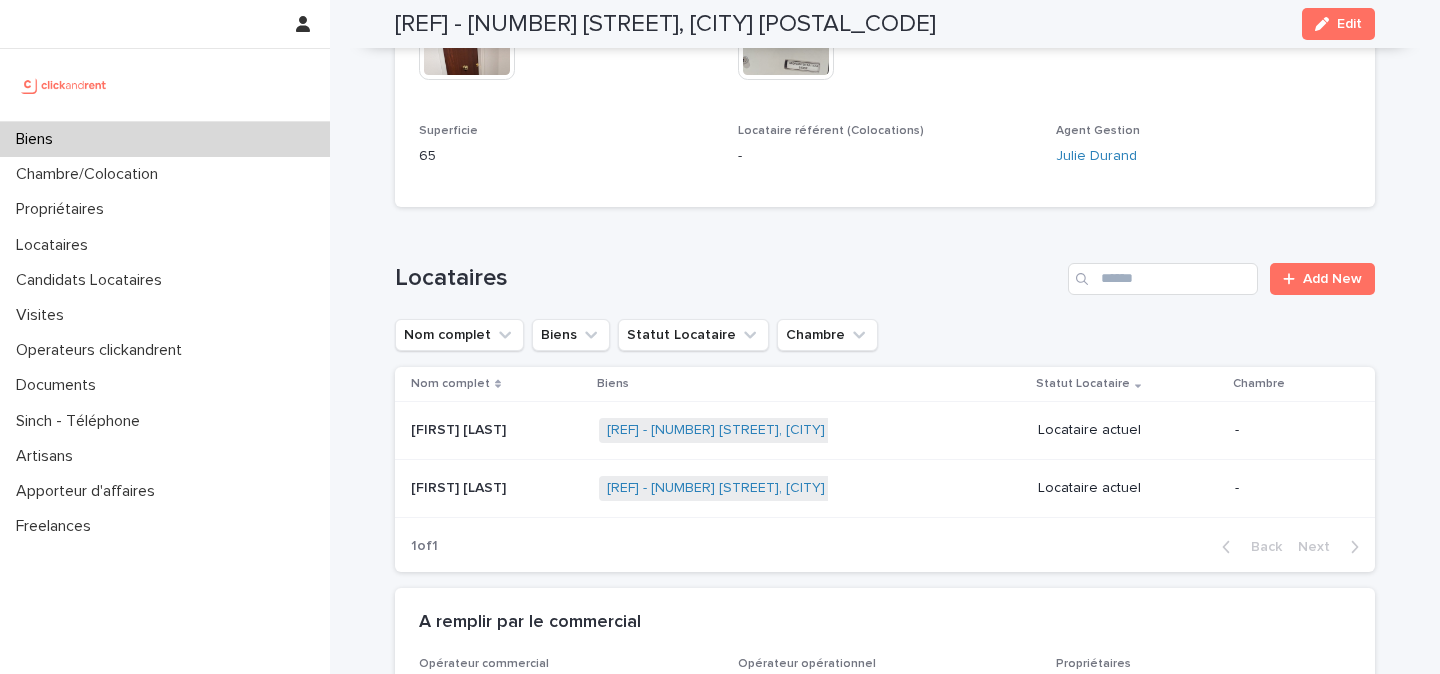 scroll, scrollTop: 921, scrollLeft: 0, axis: vertical 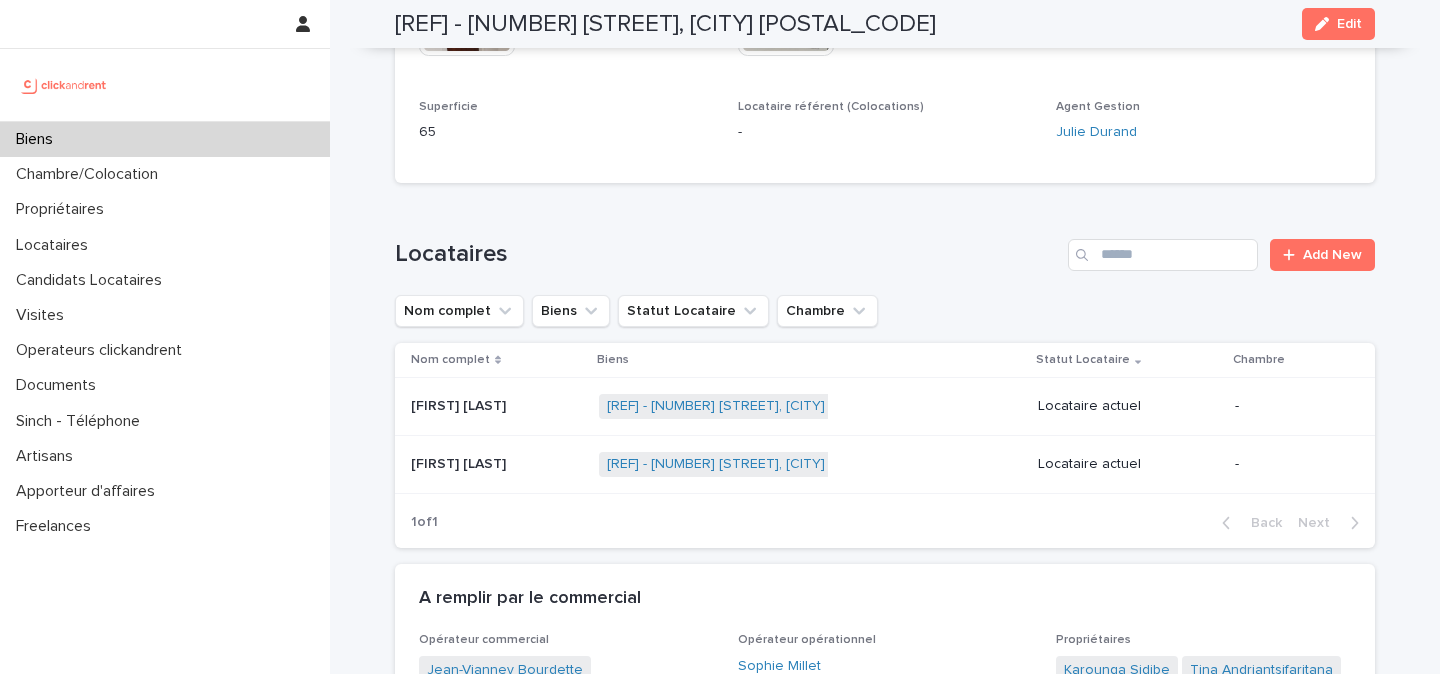 click at bounding box center [497, 406] 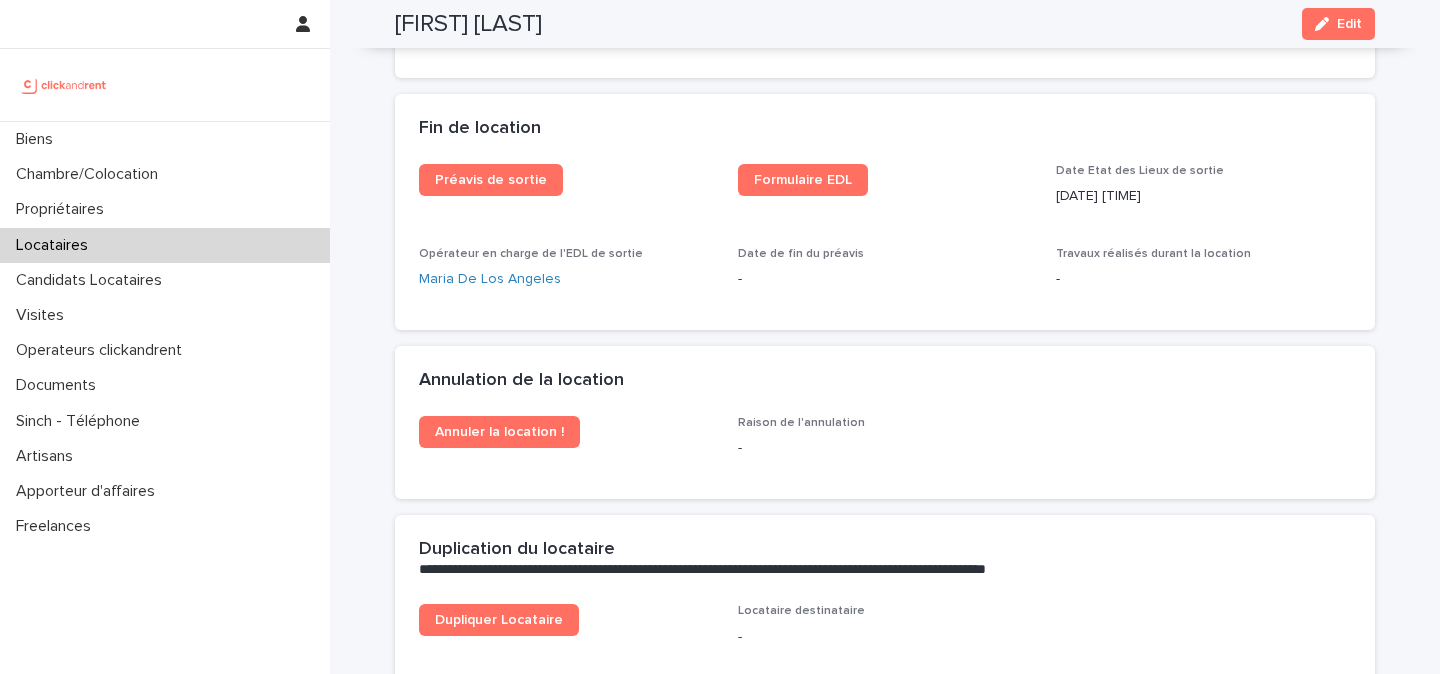 scroll, scrollTop: 2533, scrollLeft: 0, axis: vertical 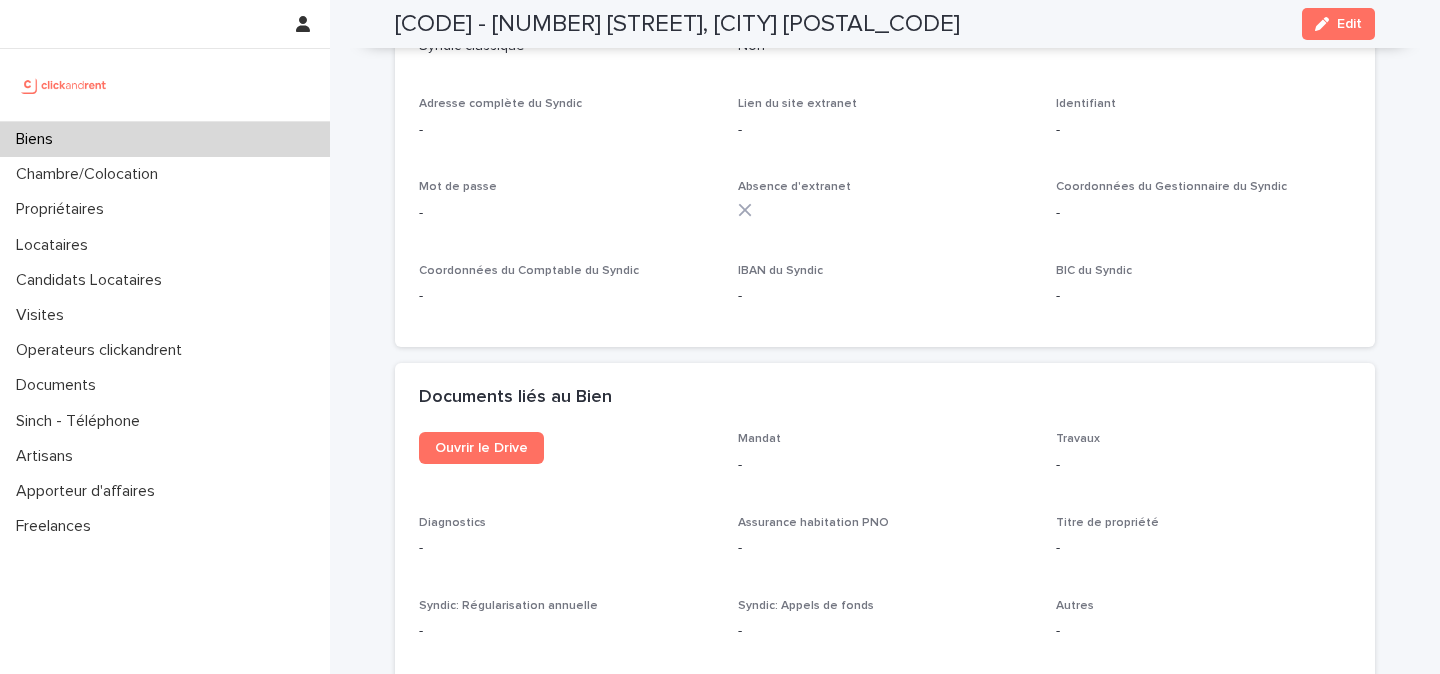 click at bounding box center (64, 85) 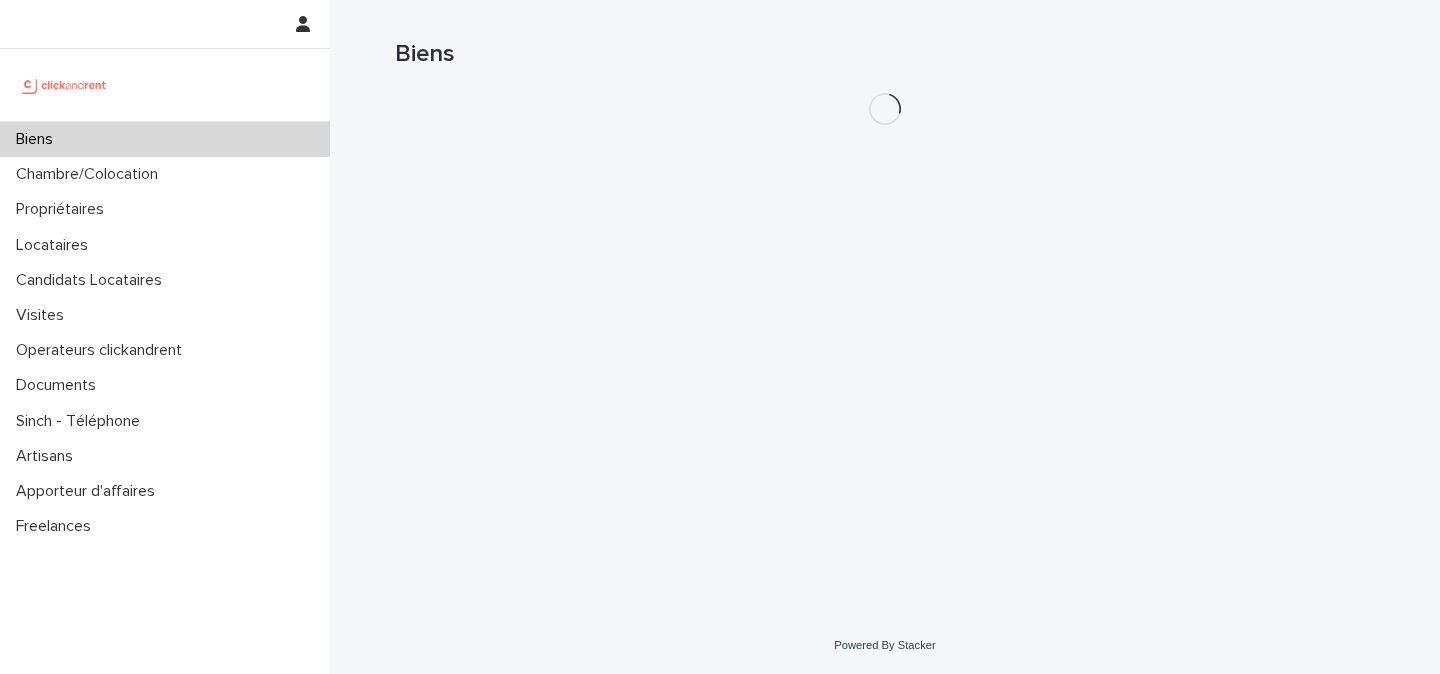 scroll, scrollTop: 0, scrollLeft: 0, axis: both 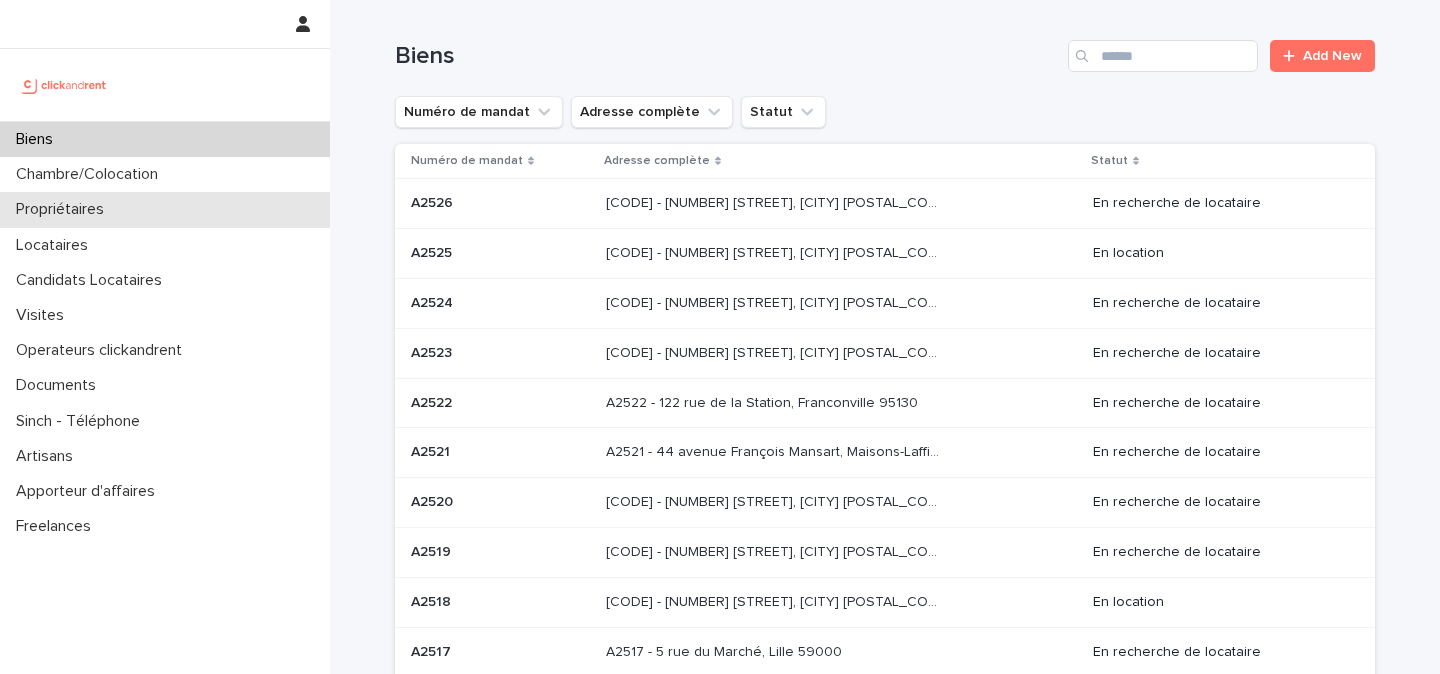 click on "Propriétaires" at bounding box center (165, 209) 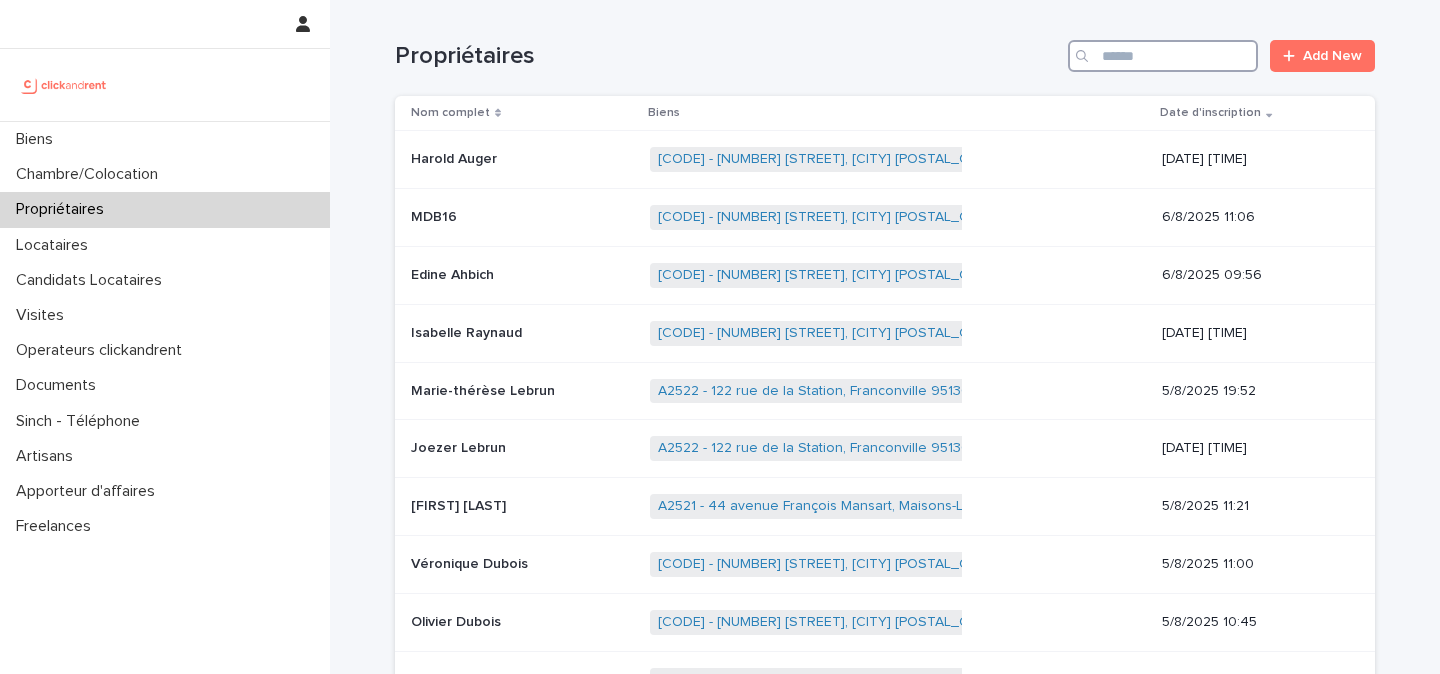 click at bounding box center [1163, 56] 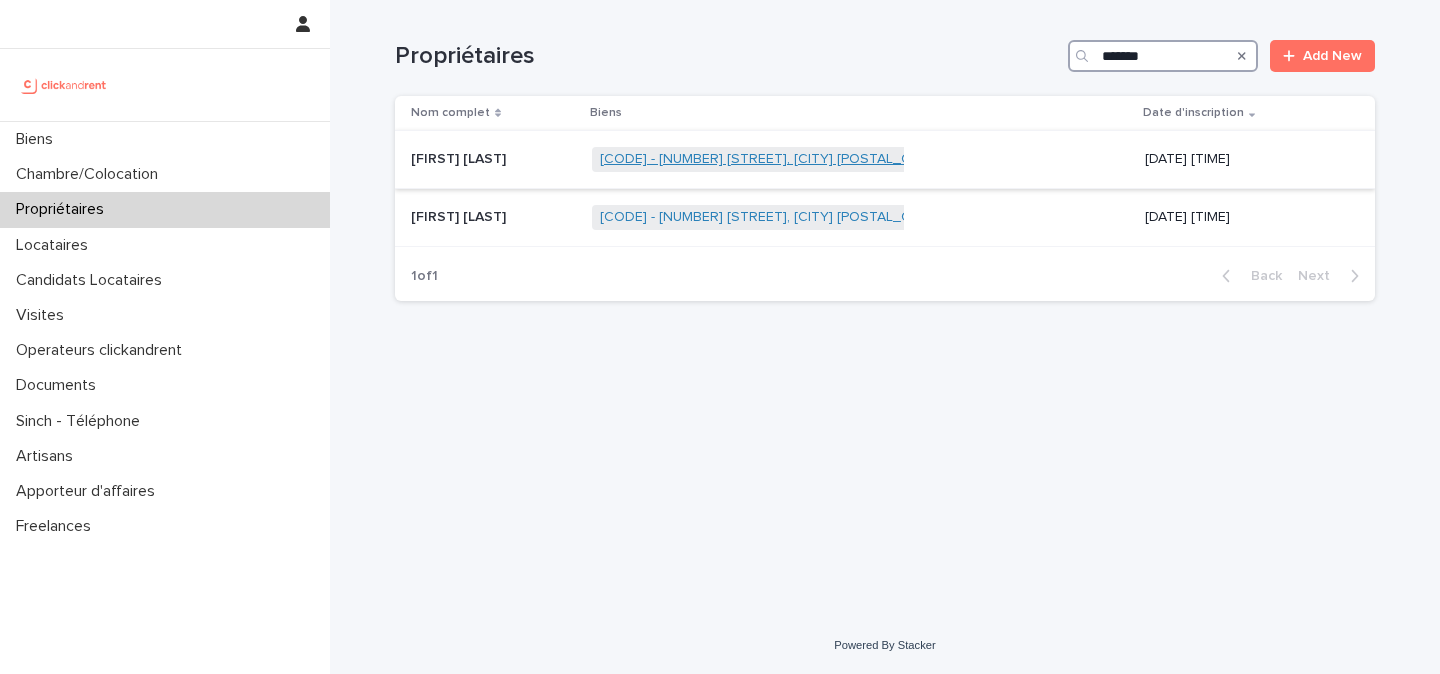 type on "*******" 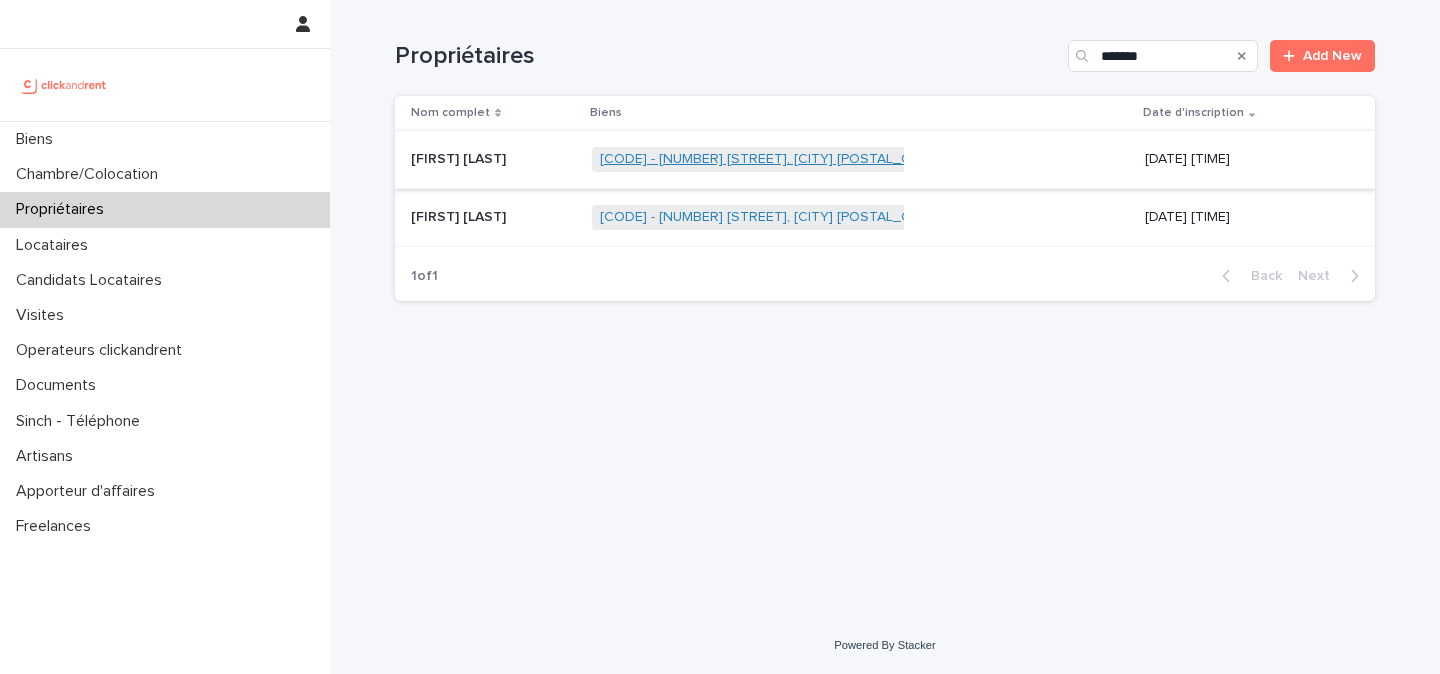 click on "A2458 - 133 avenue Henri Barbusse,  Le Blanc-Mesnil 93150" at bounding box center [772, 159] 